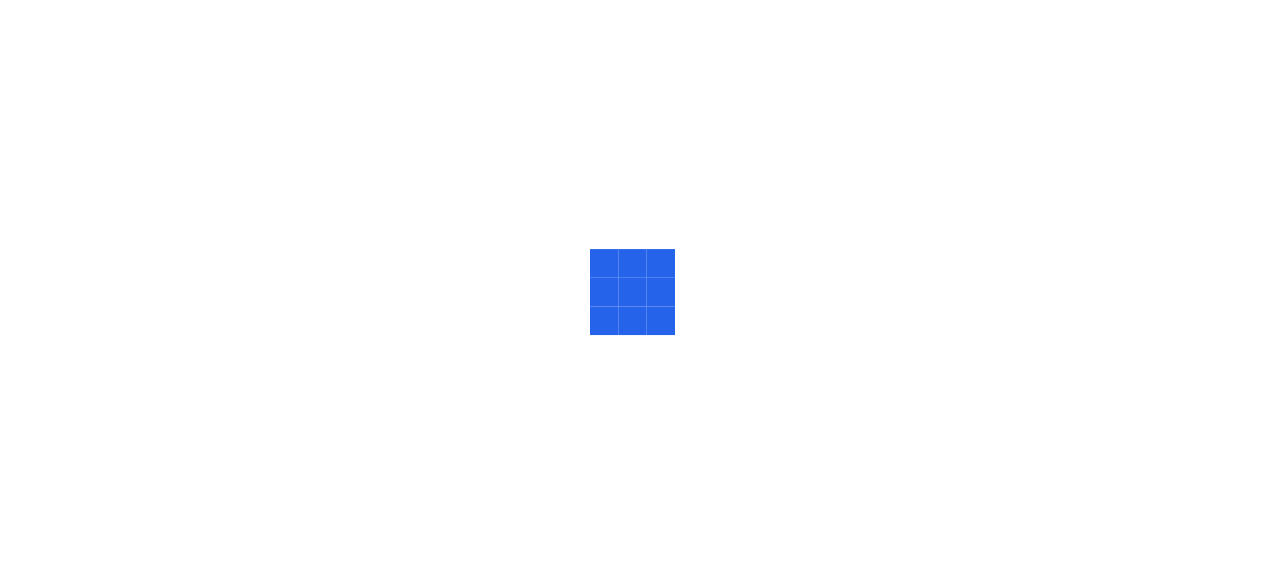 scroll, scrollTop: 0, scrollLeft: 0, axis: both 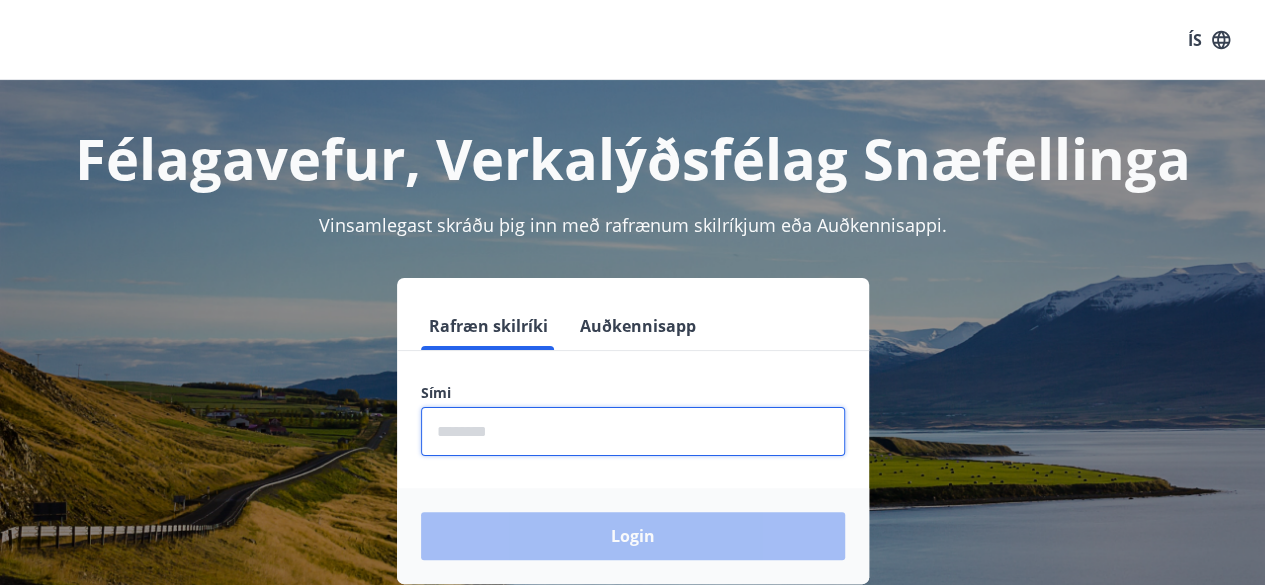 click at bounding box center (633, 431) 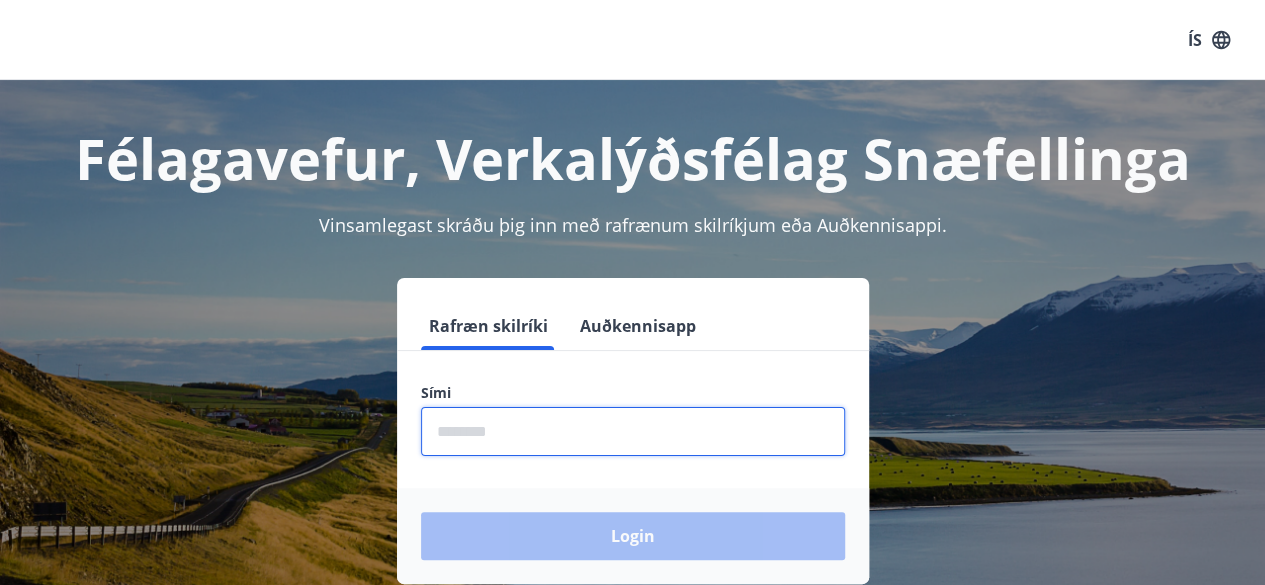 type on "********" 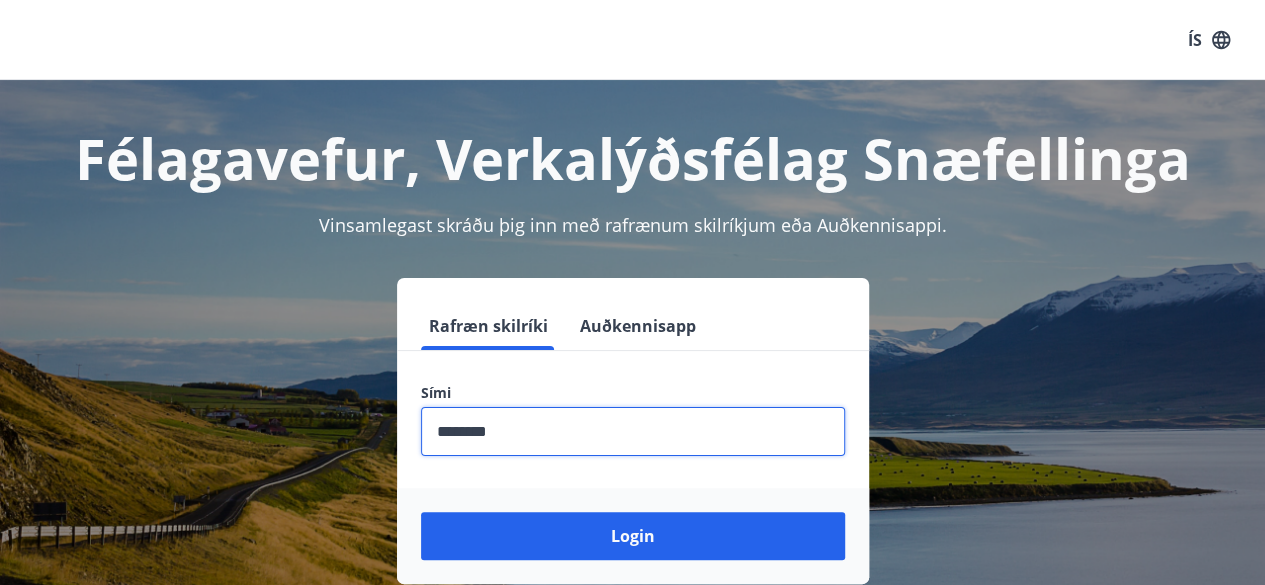 click on "Login" at bounding box center (633, 536) 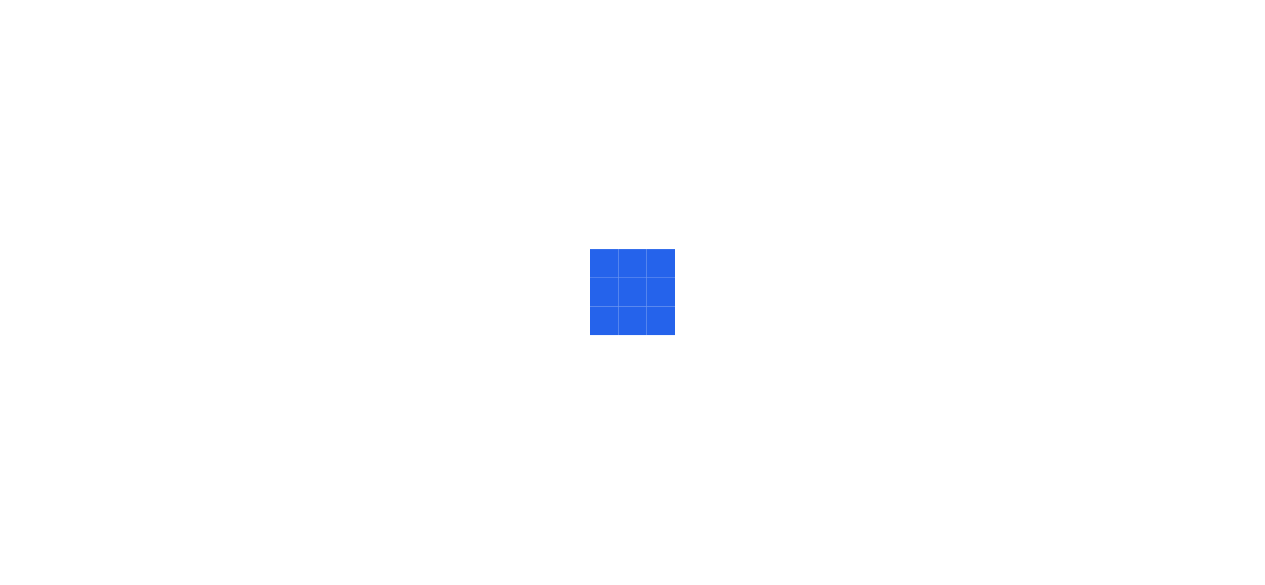 scroll, scrollTop: 0, scrollLeft: 0, axis: both 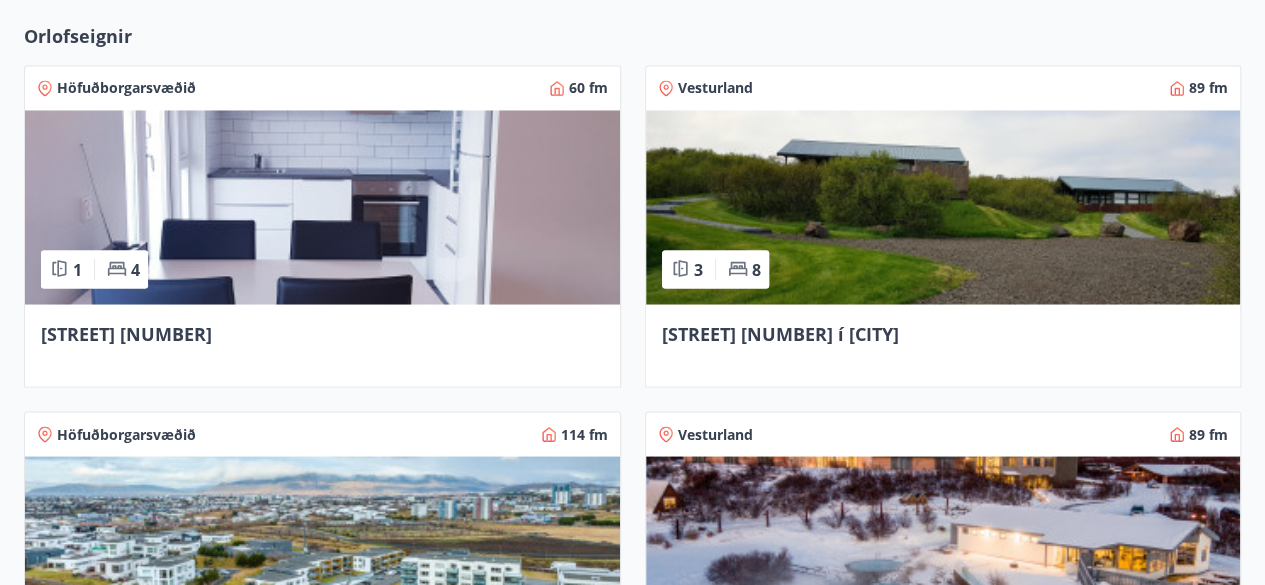 click at bounding box center [322, 207] 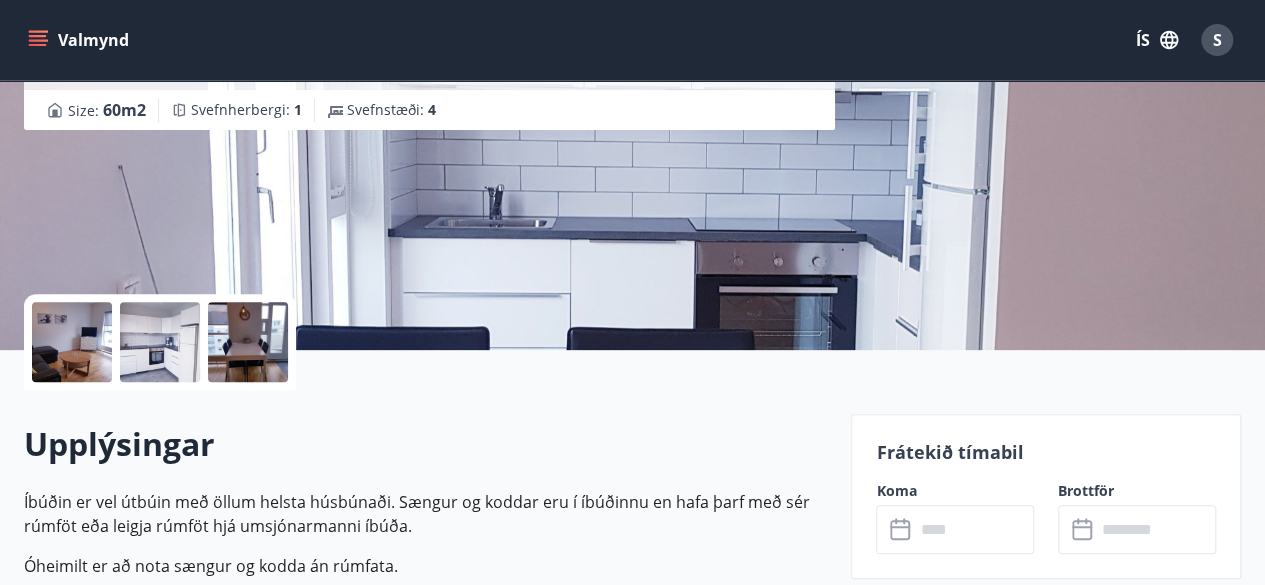 scroll, scrollTop: 280, scrollLeft: 0, axis: vertical 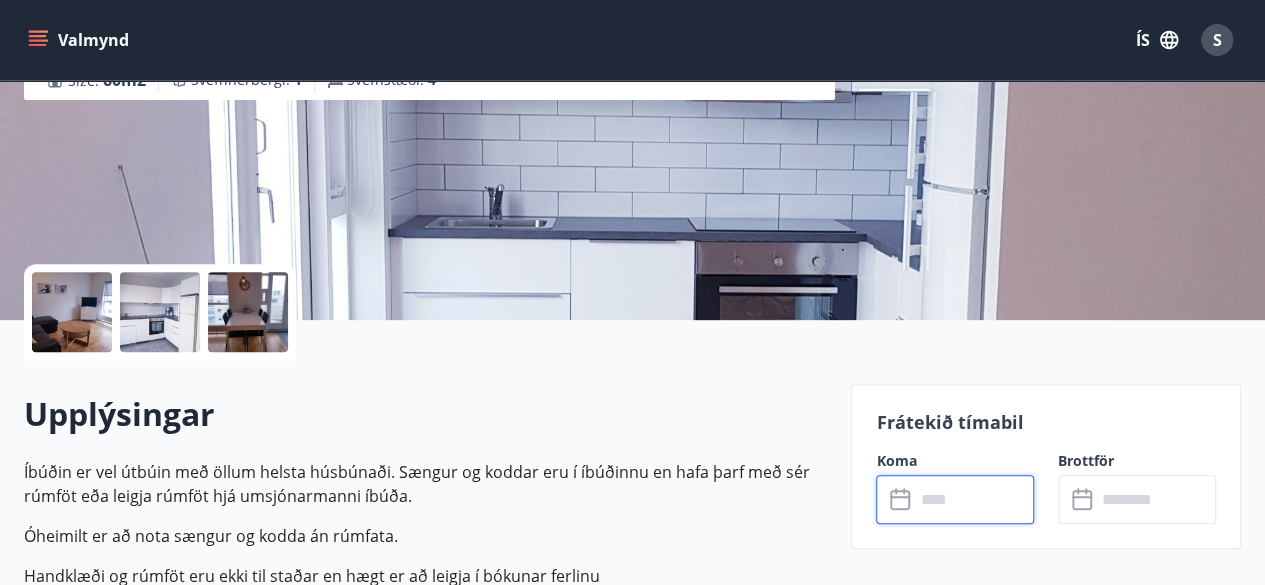 click at bounding box center (974, 499) 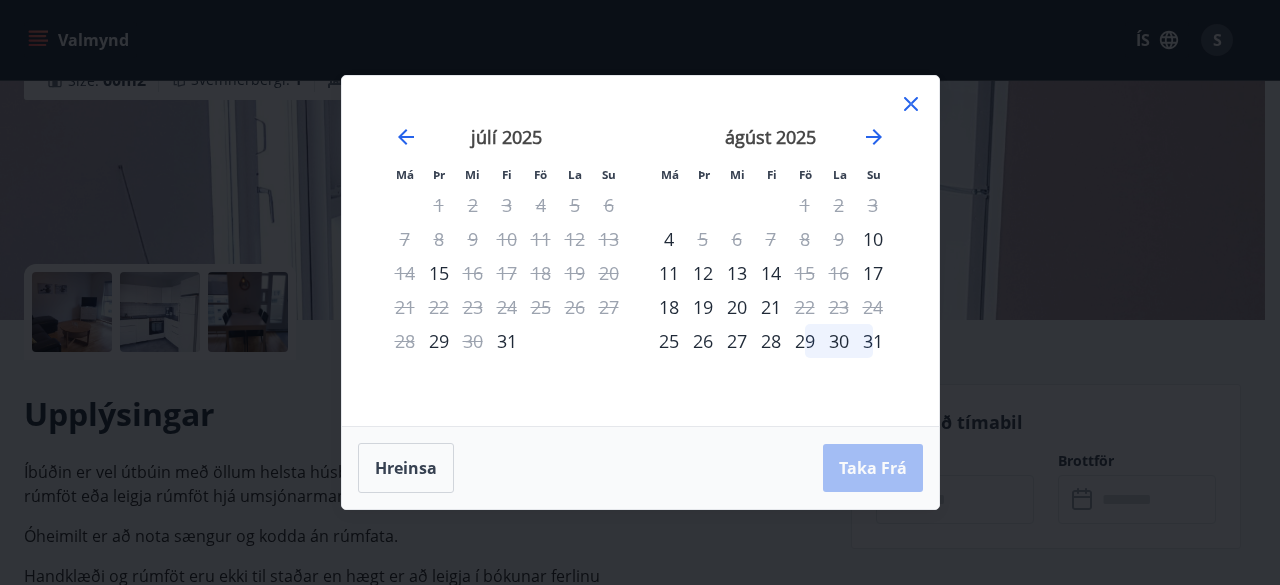click on "14" at bounding box center [405, 273] 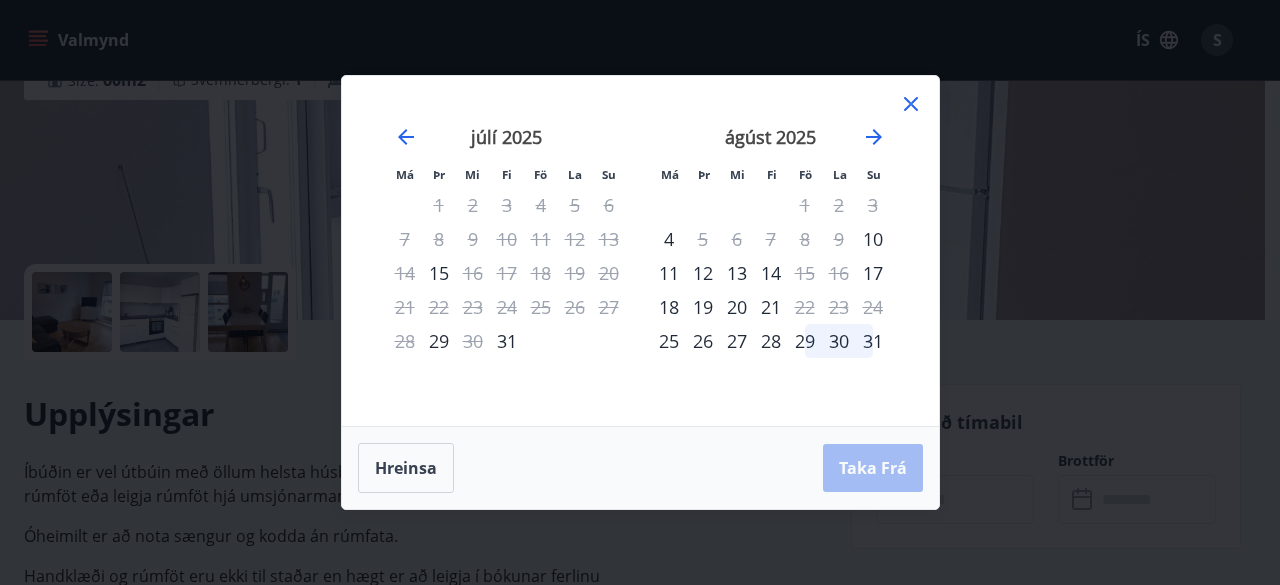click 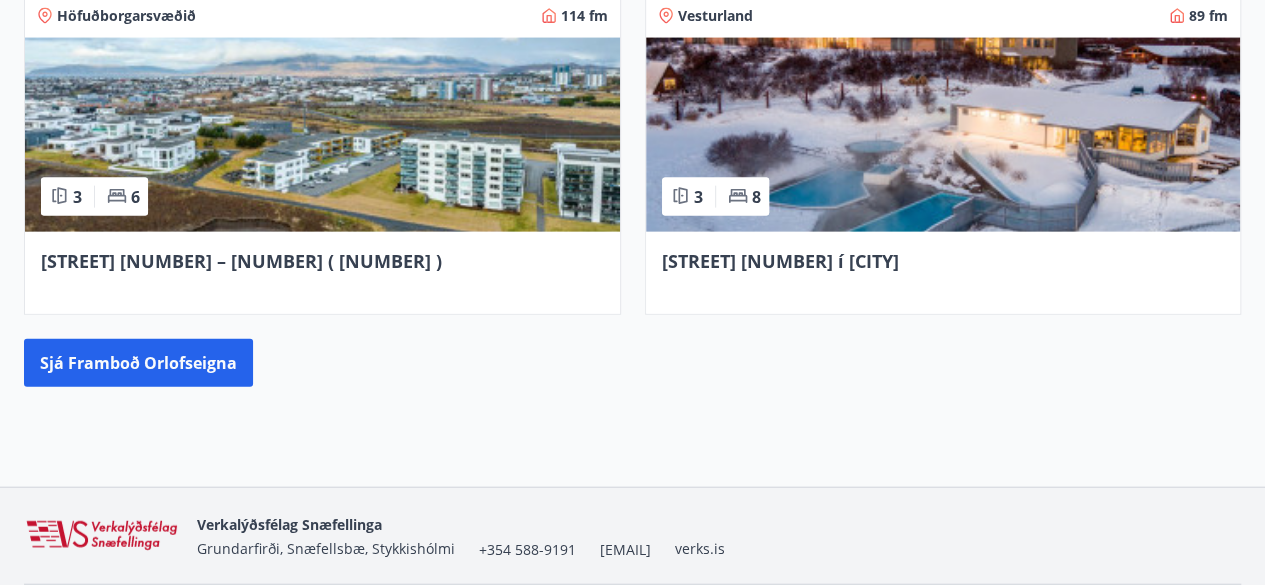 scroll, scrollTop: 2156, scrollLeft: 0, axis: vertical 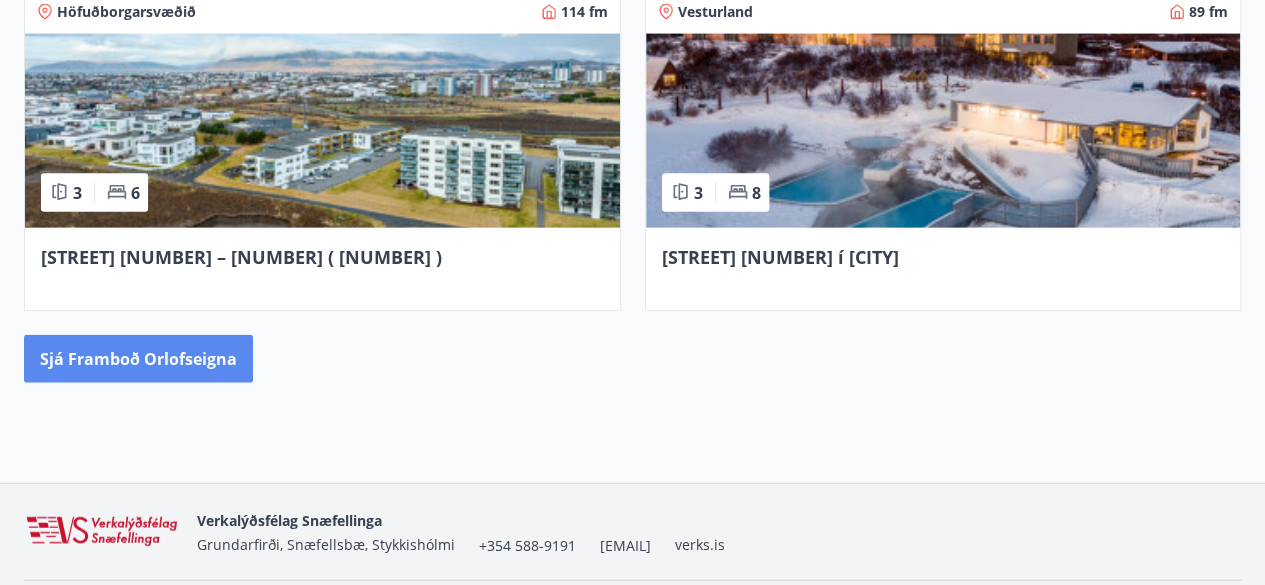 click on "Sjá framboð orlofseigna" at bounding box center [138, 359] 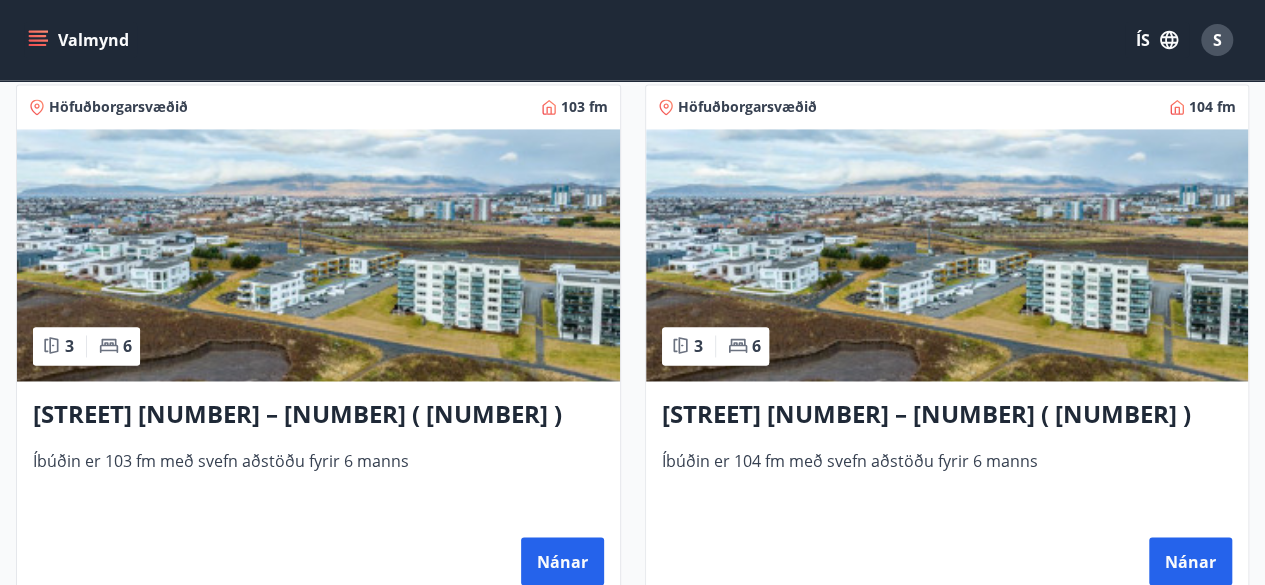 scroll, scrollTop: 1480, scrollLeft: 0, axis: vertical 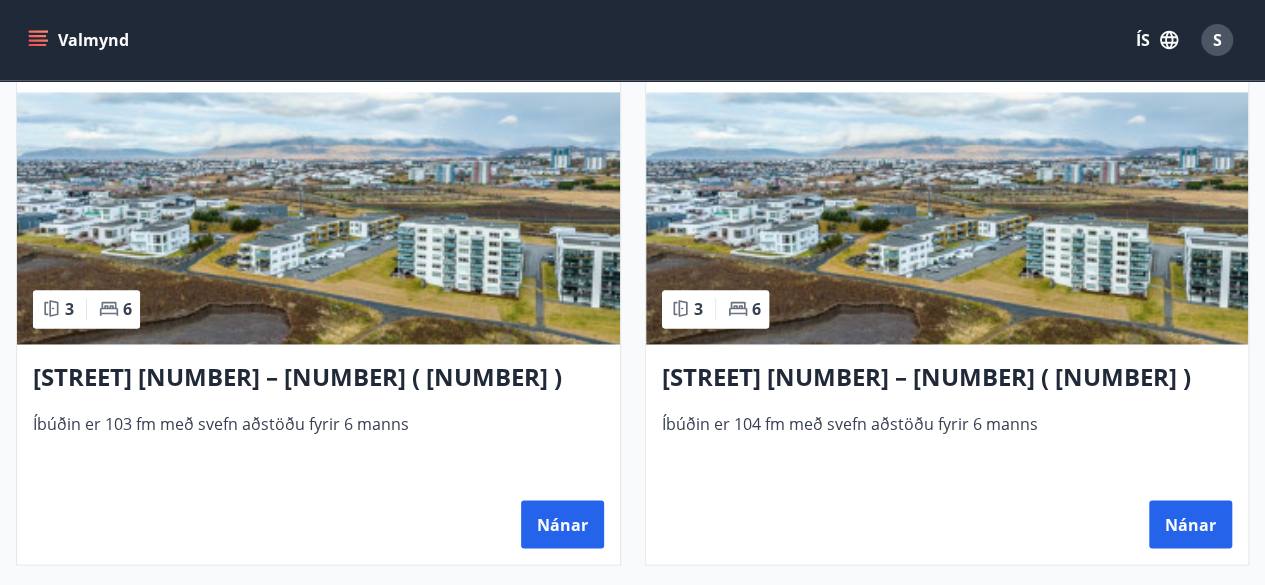 click at bounding box center [318, 218] 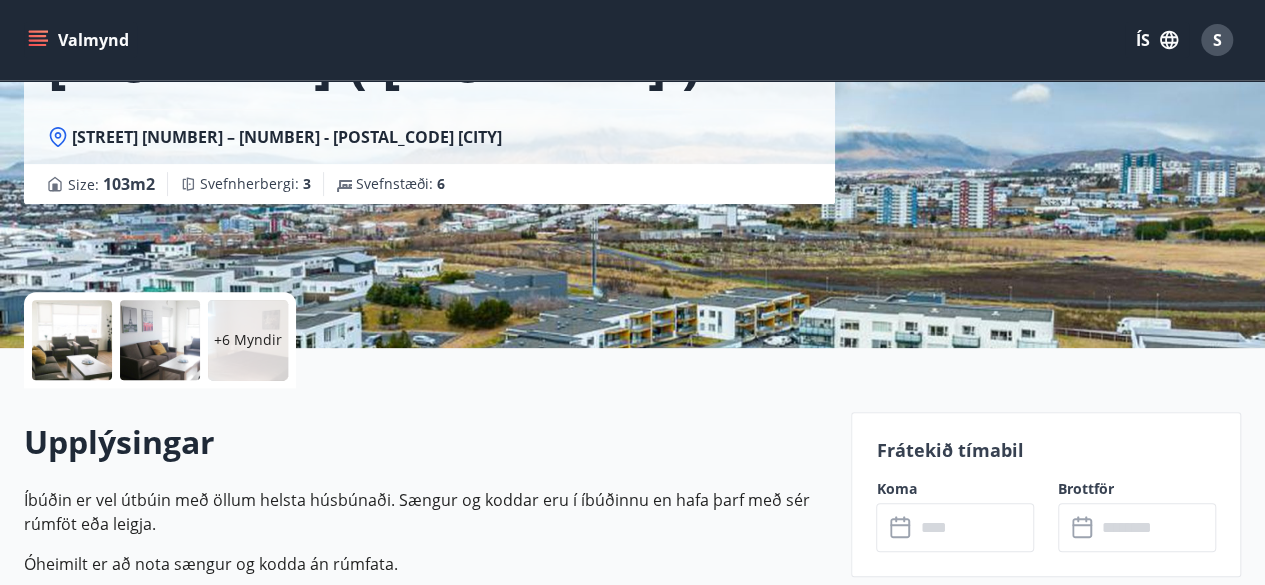 scroll, scrollTop: 480, scrollLeft: 0, axis: vertical 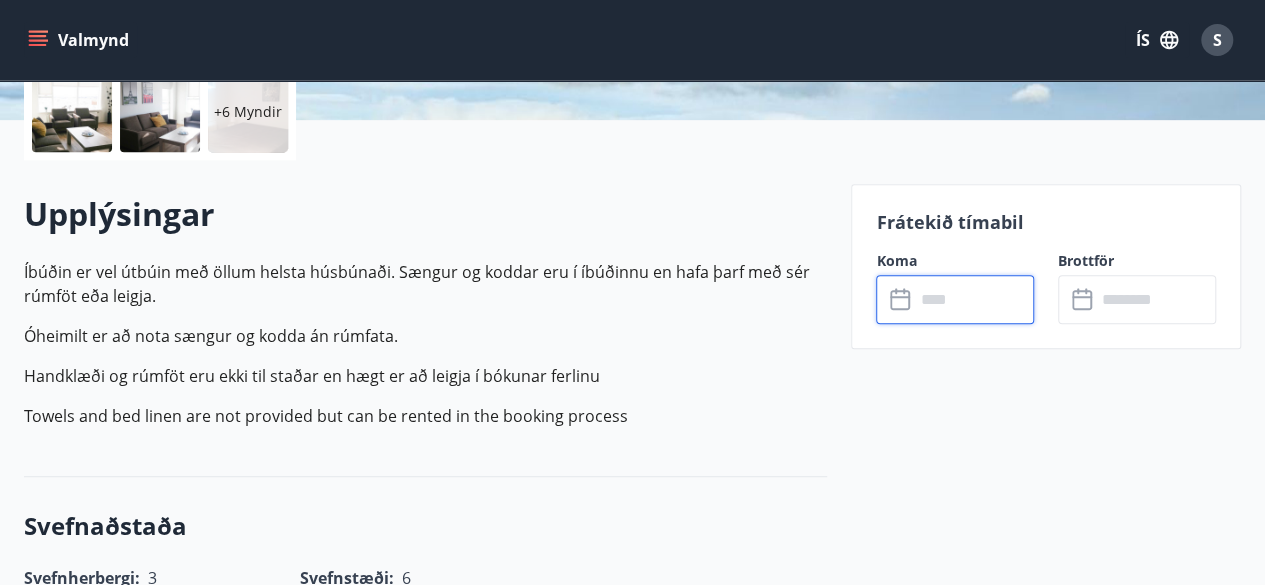 click at bounding box center (974, 299) 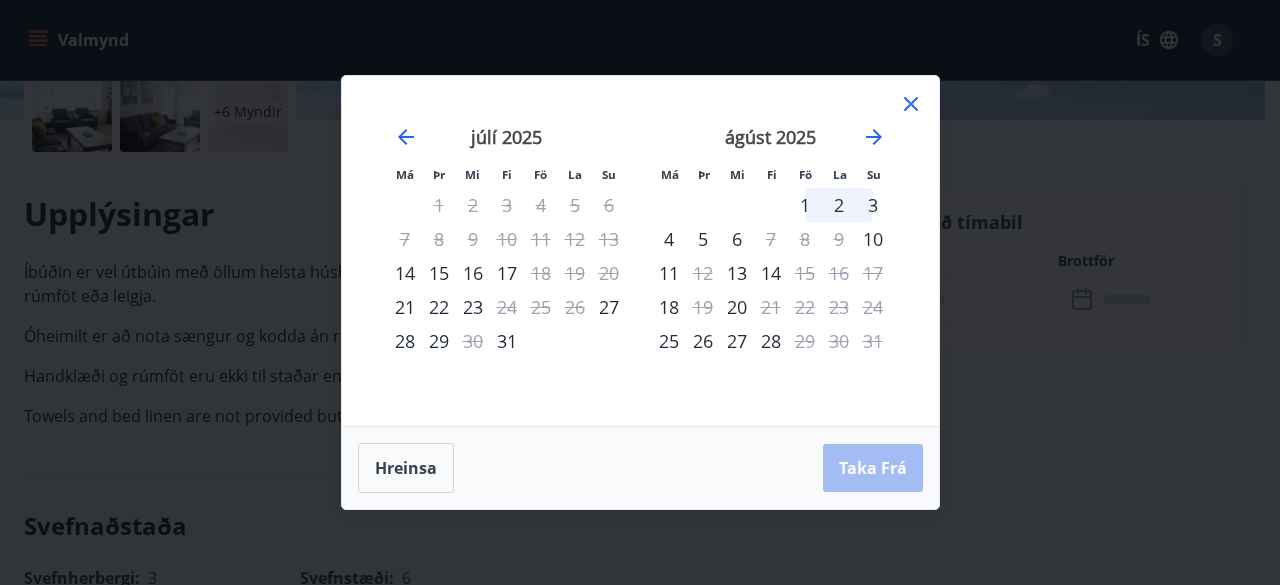 click 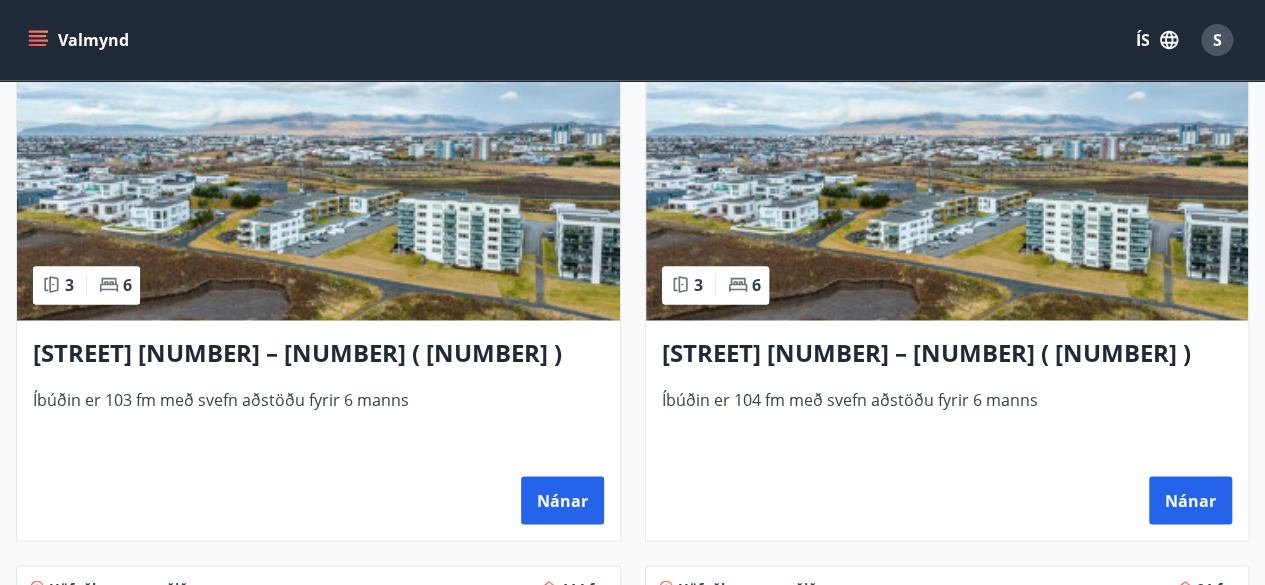 scroll, scrollTop: 1520, scrollLeft: 0, axis: vertical 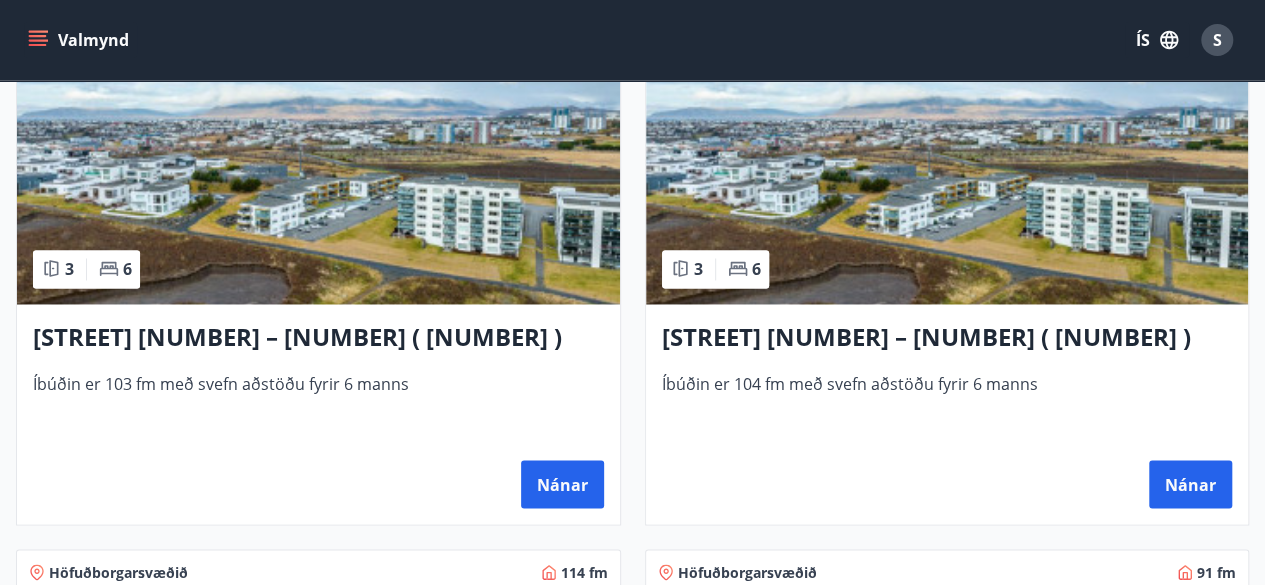 click at bounding box center (947, 178) 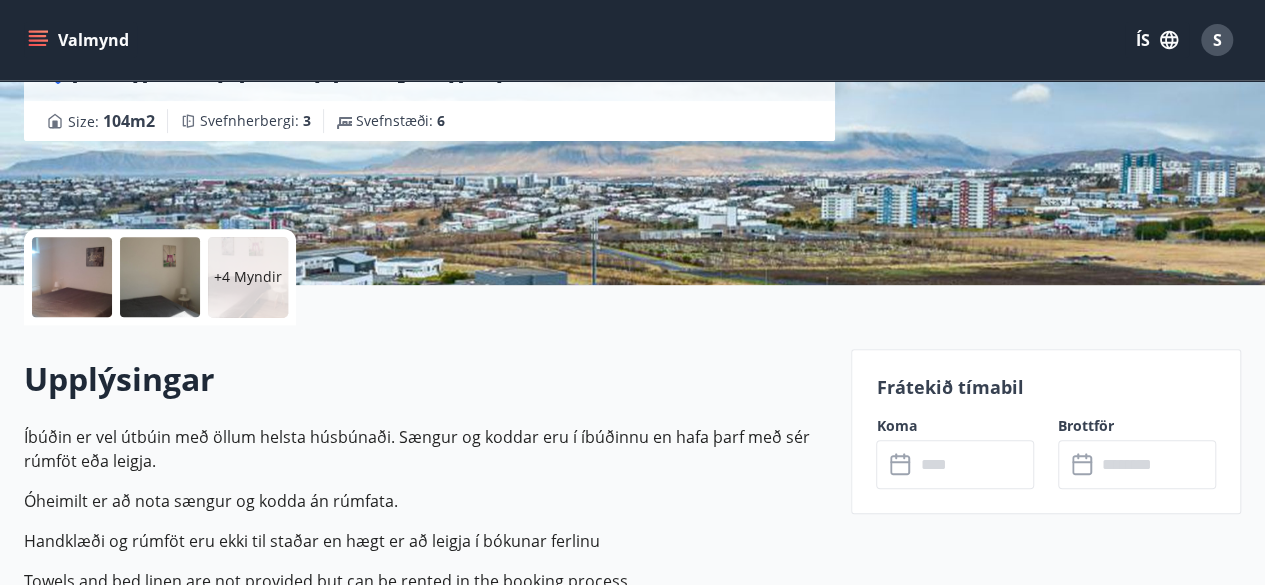 scroll, scrollTop: 400, scrollLeft: 0, axis: vertical 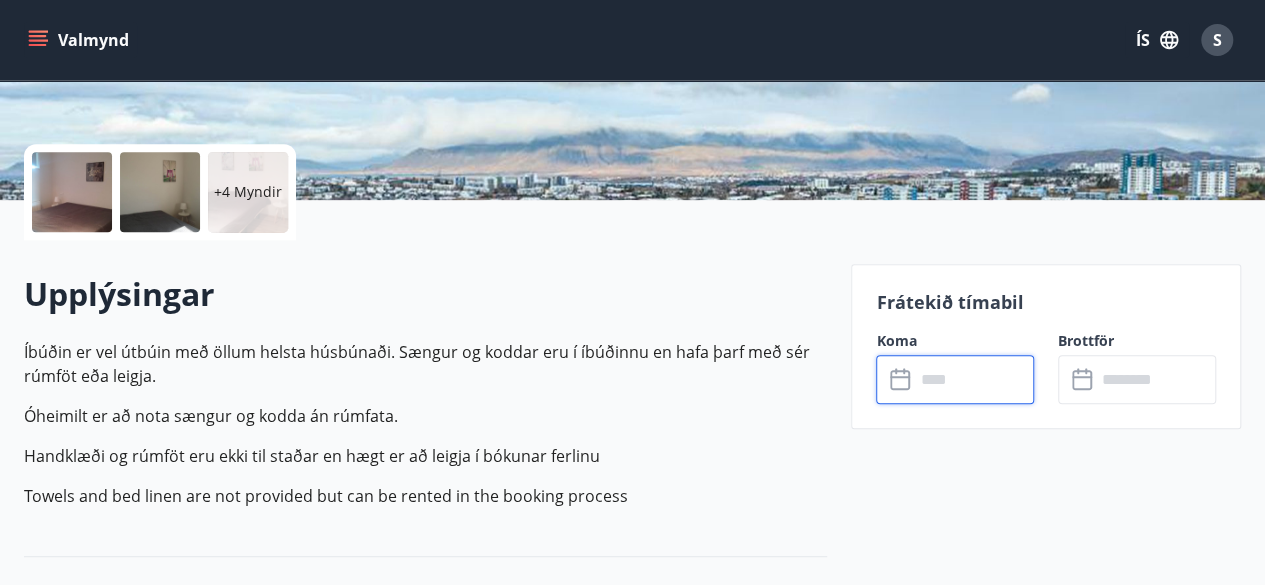 click at bounding box center [974, 379] 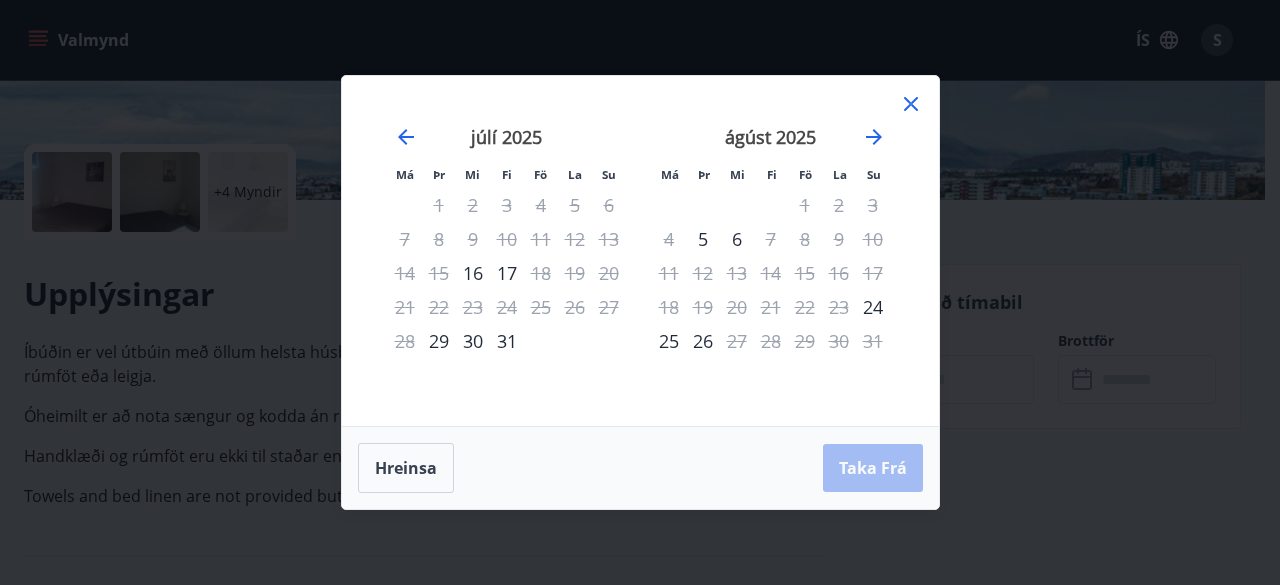 click 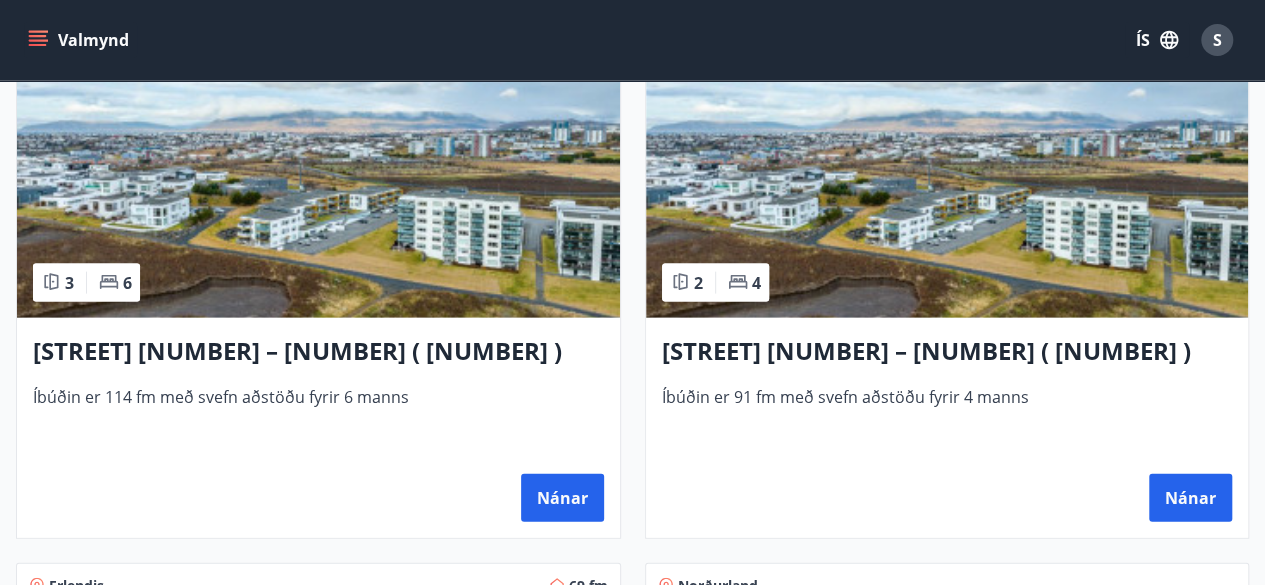 scroll, scrollTop: 2080, scrollLeft: 0, axis: vertical 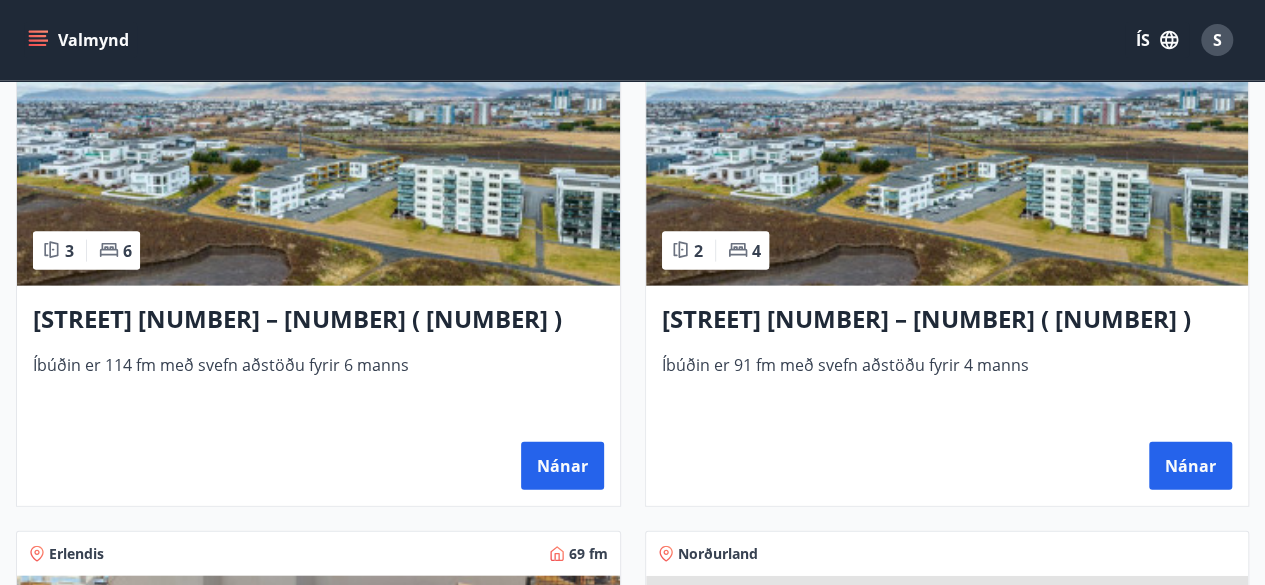 click at bounding box center (318, 160) 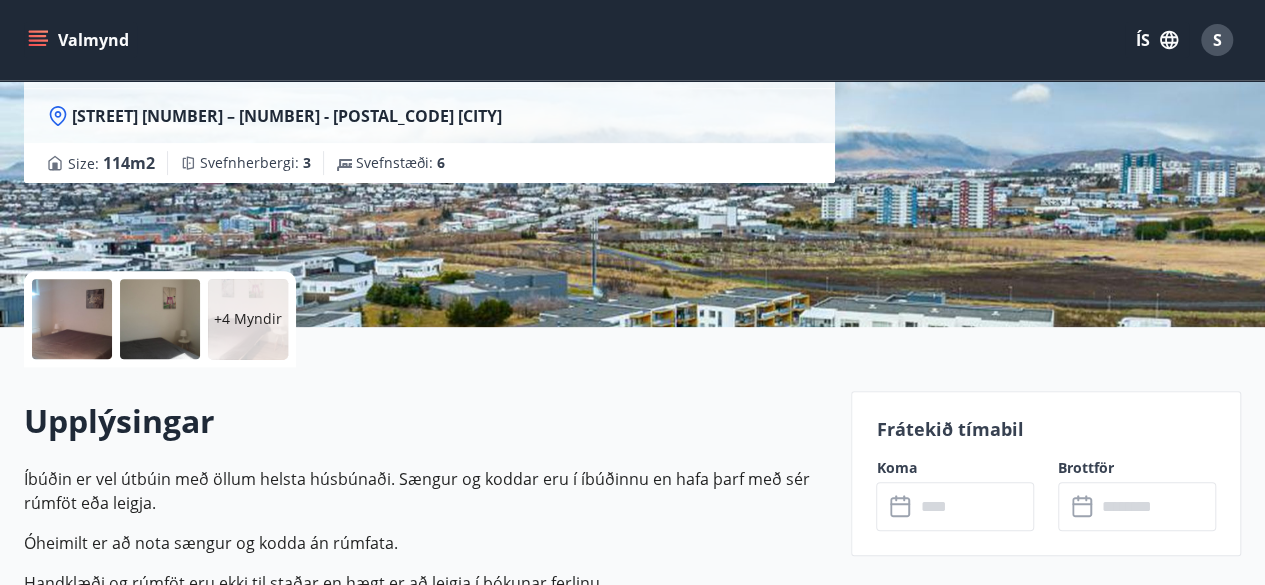 scroll, scrollTop: 440, scrollLeft: 0, axis: vertical 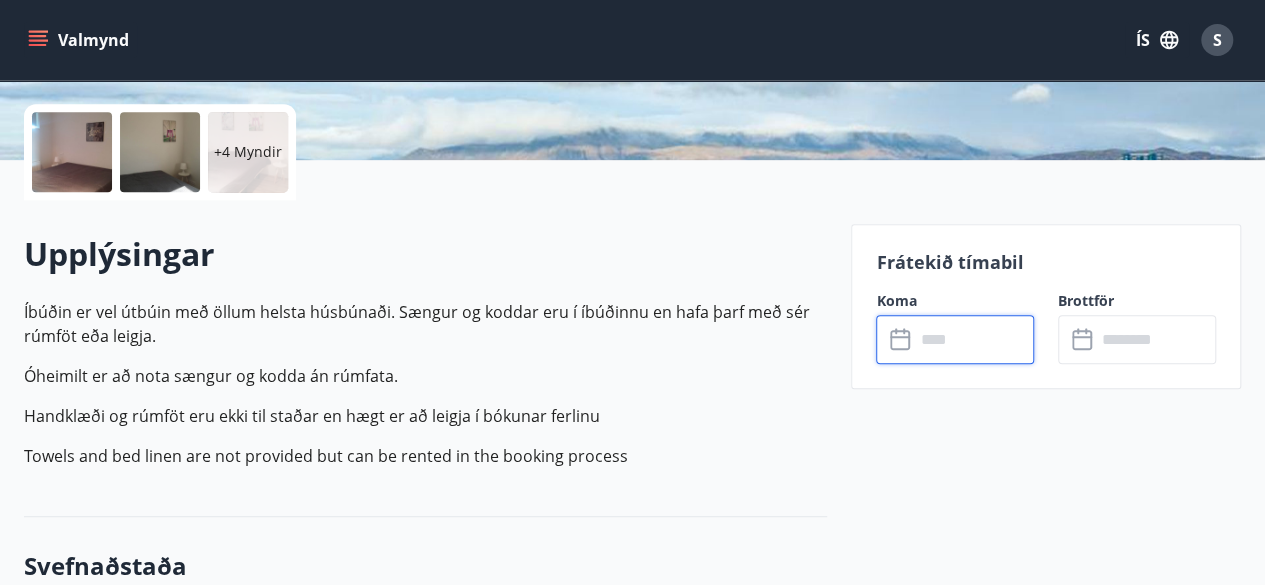 click at bounding box center [974, 339] 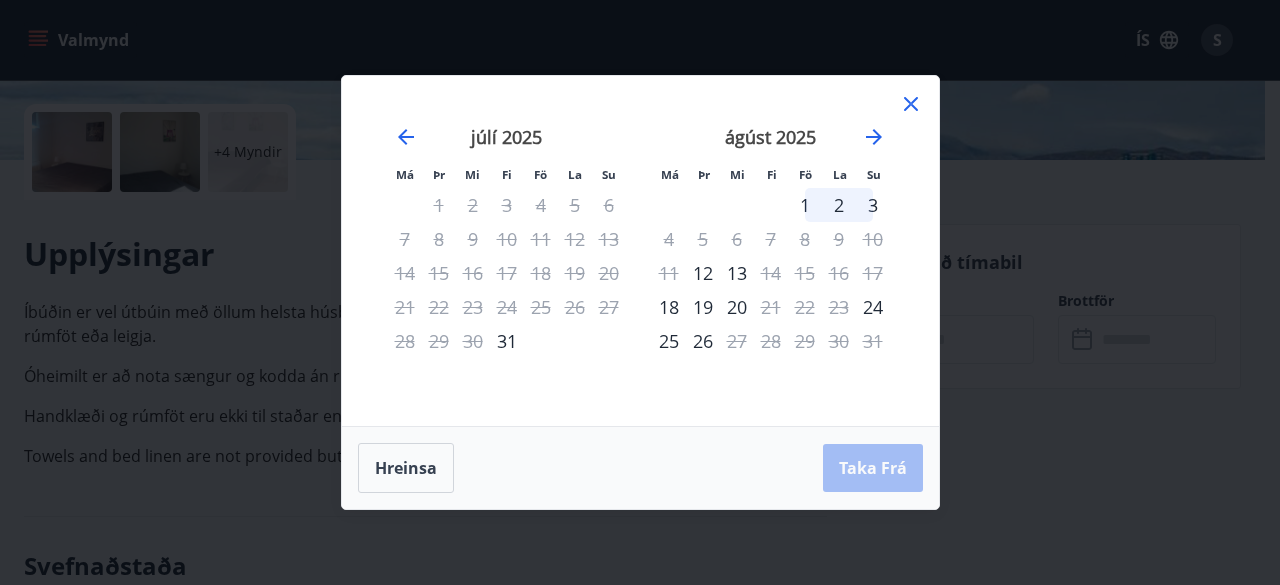 click 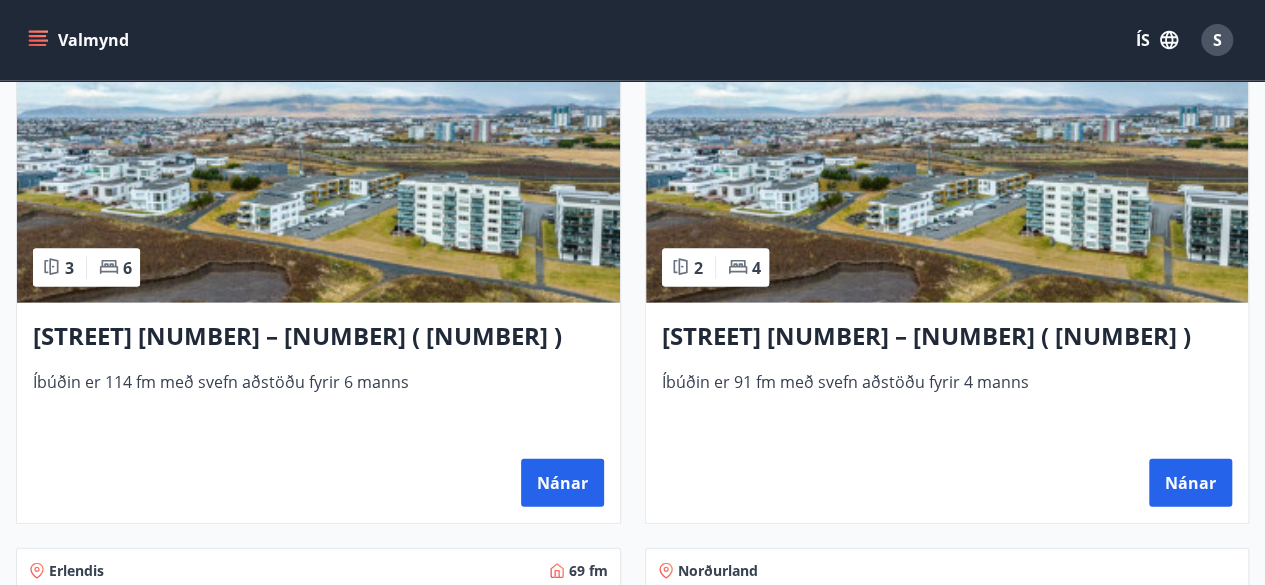 scroll, scrollTop: 2120, scrollLeft: 0, axis: vertical 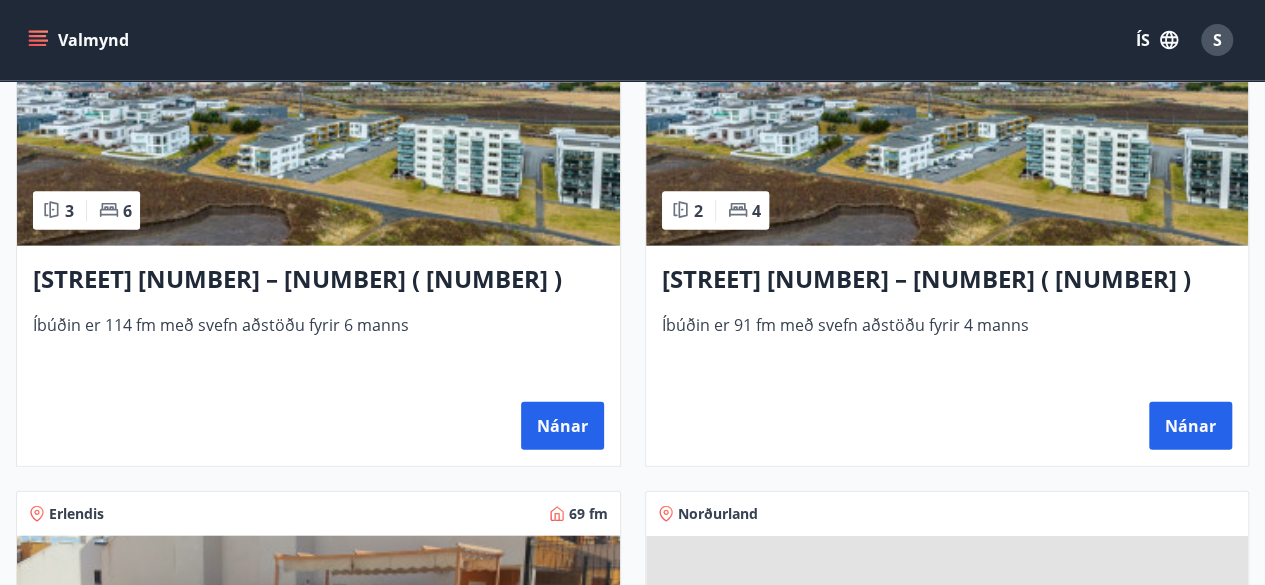 click at bounding box center [947, 120] 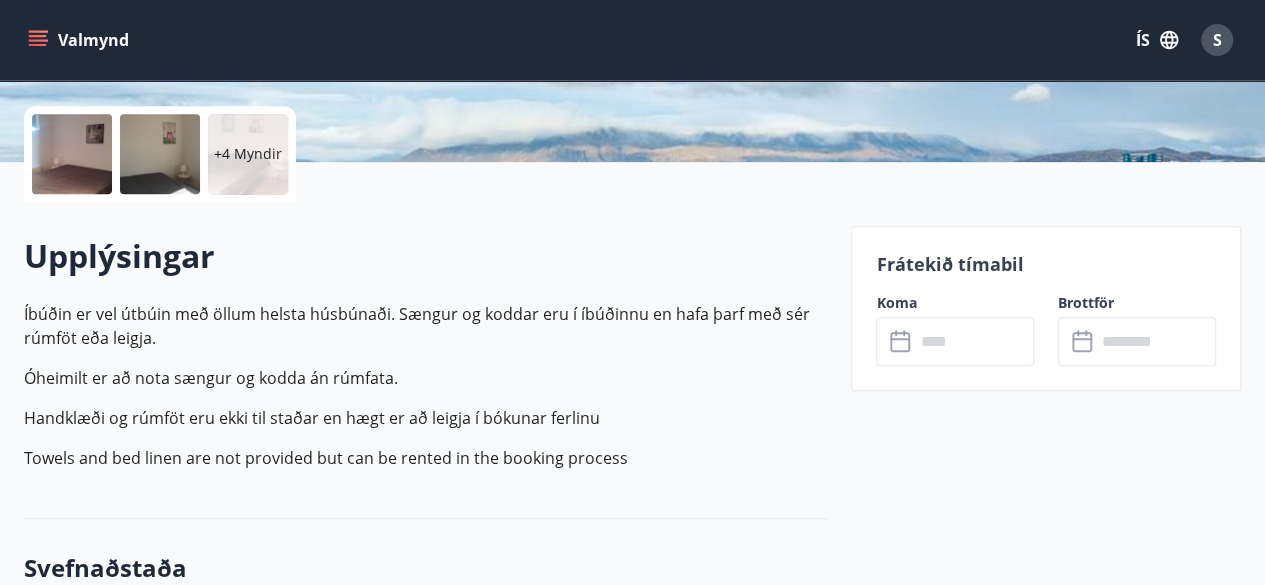 scroll, scrollTop: 440, scrollLeft: 0, axis: vertical 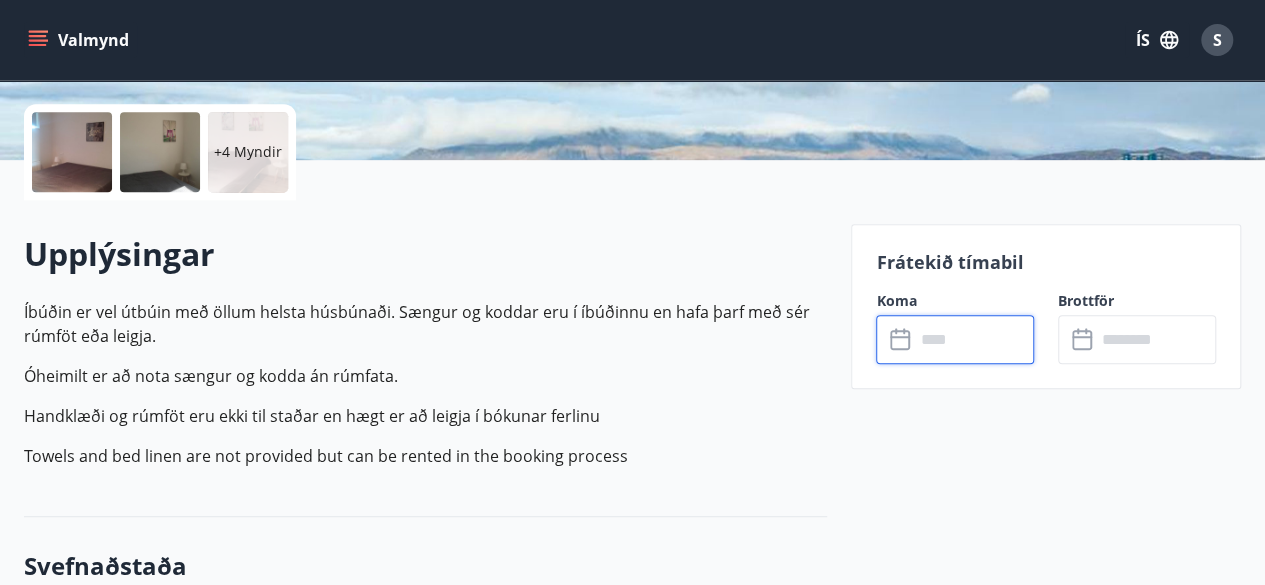 click at bounding box center [974, 339] 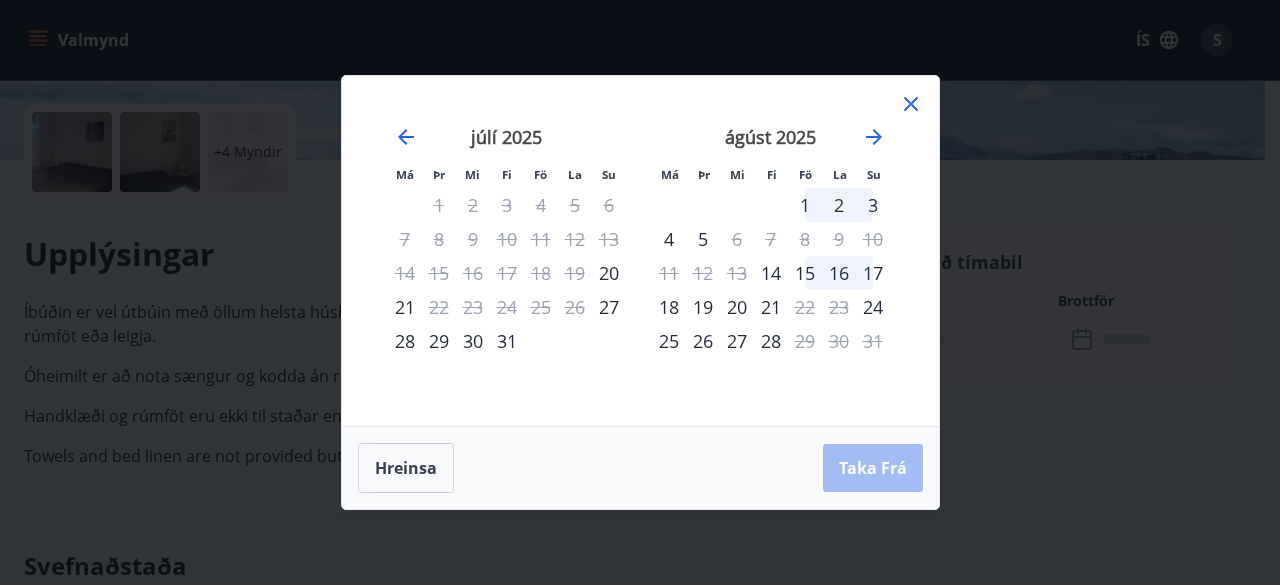 click 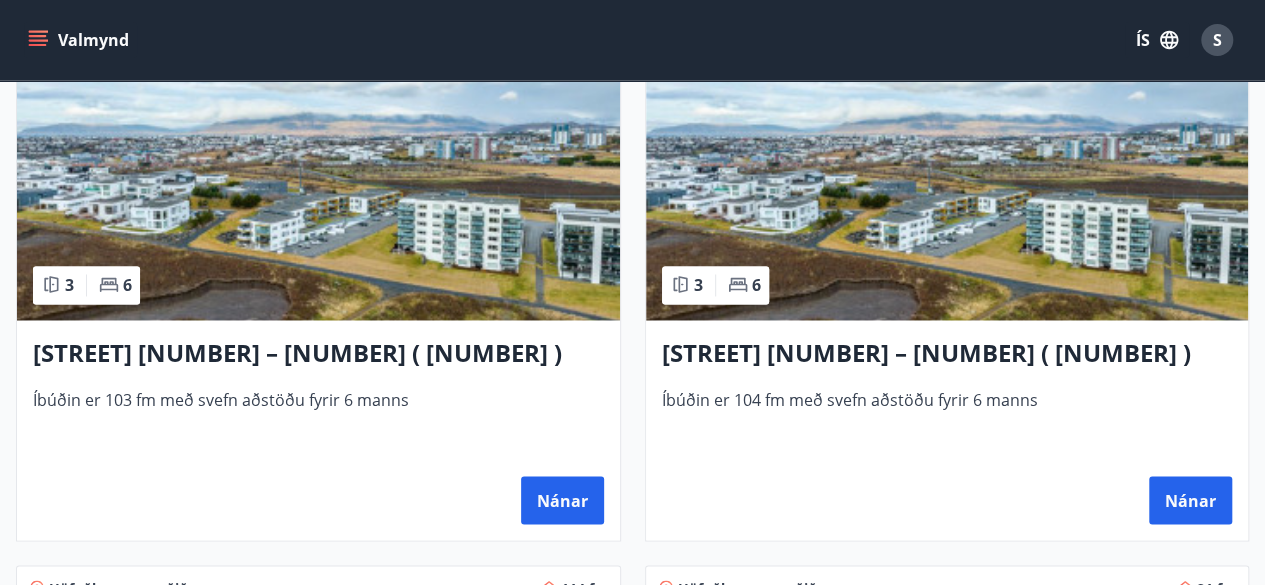 scroll, scrollTop: 1560, scrollLeft: 0, axis: vertical 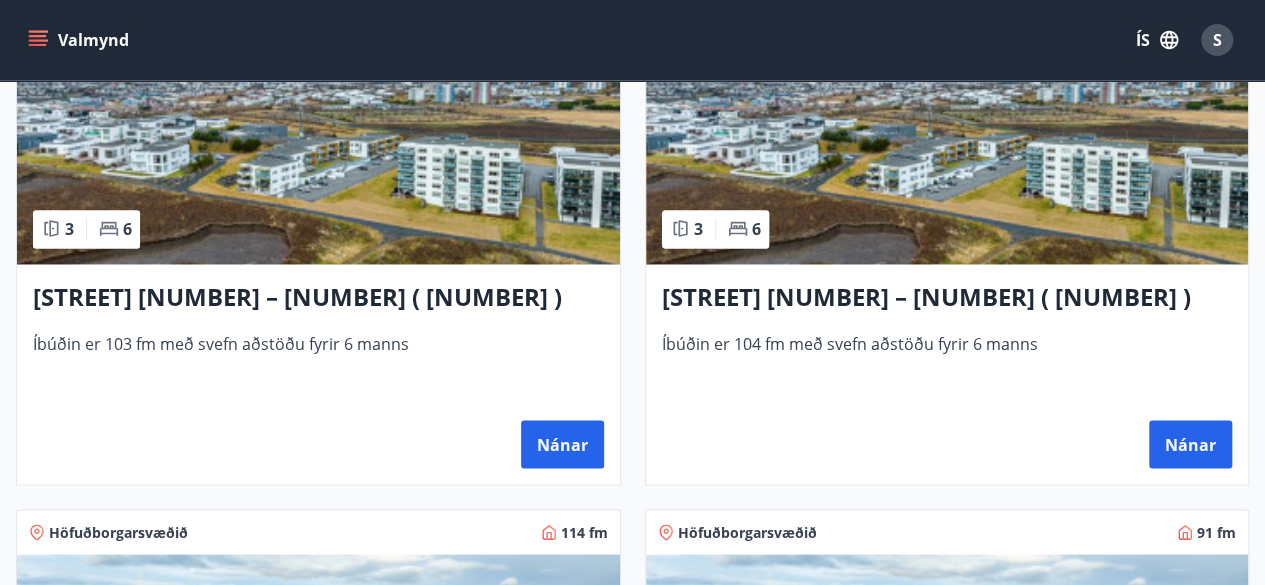click at bounding box center (318, 138) 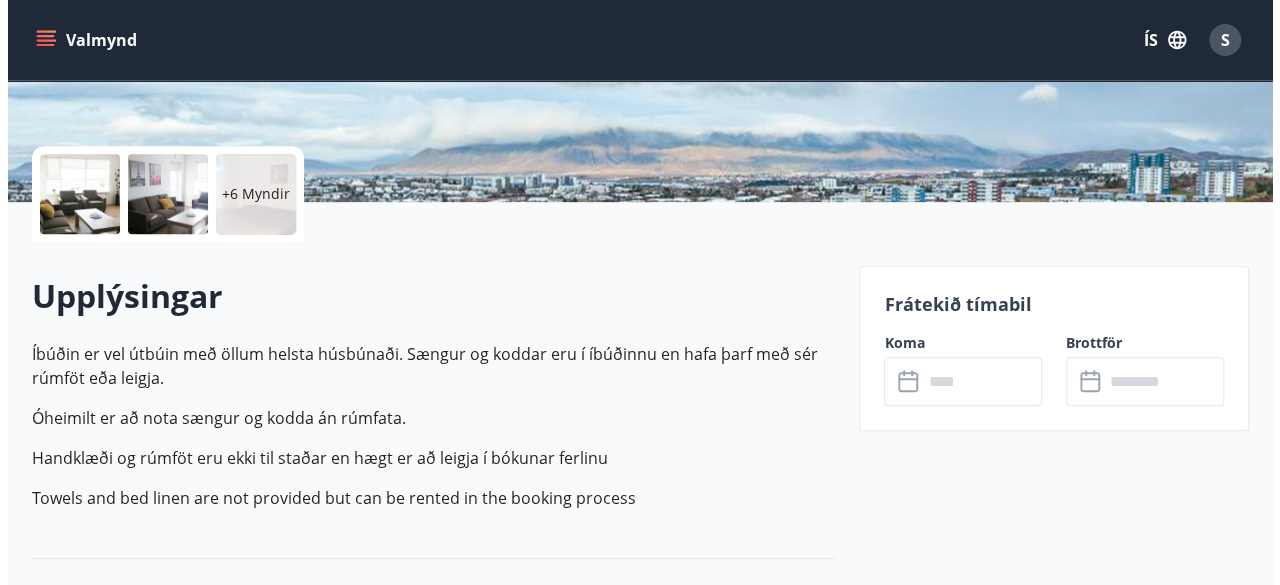 scroll, scrollTop: 400, scrollLeft: 0, axis: vertical 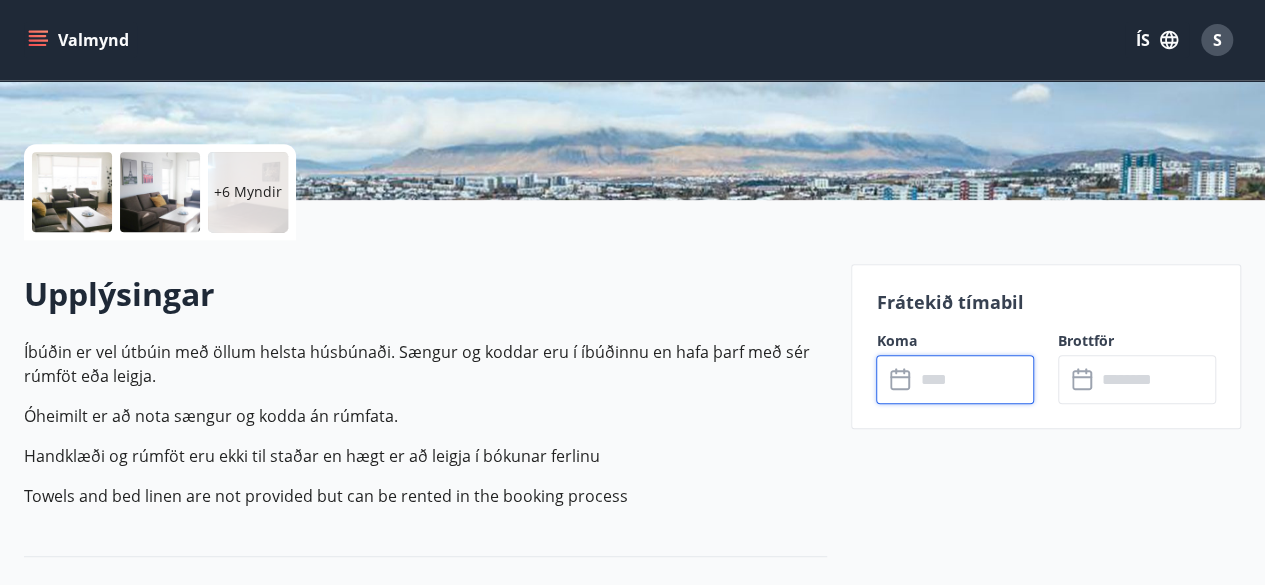 click at bounding box center (974, 379) 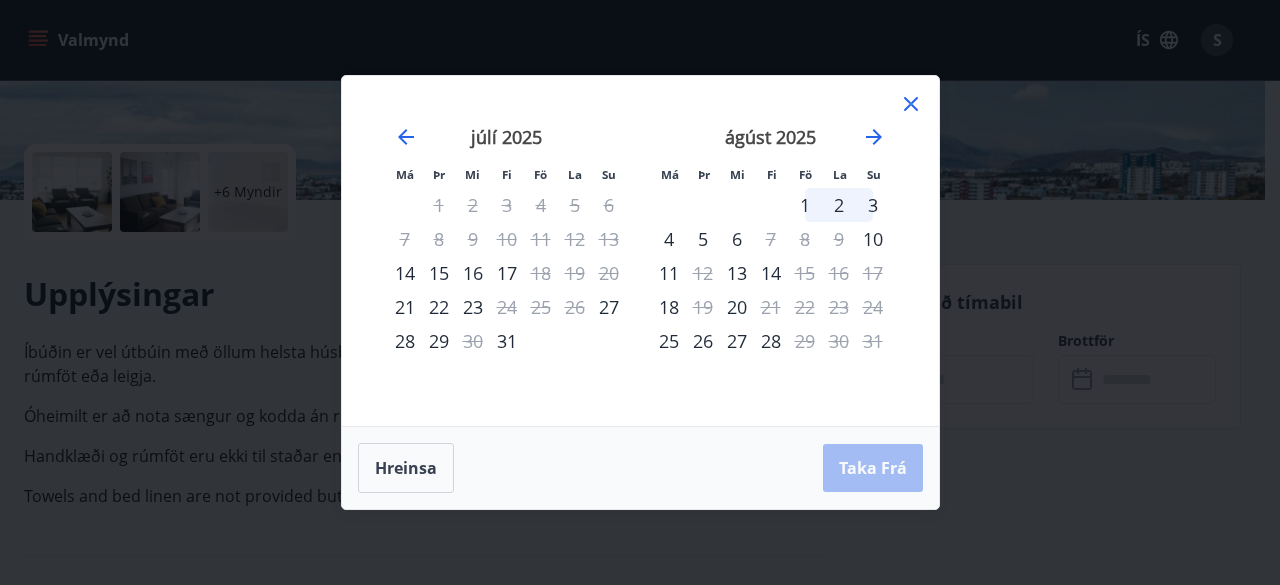click 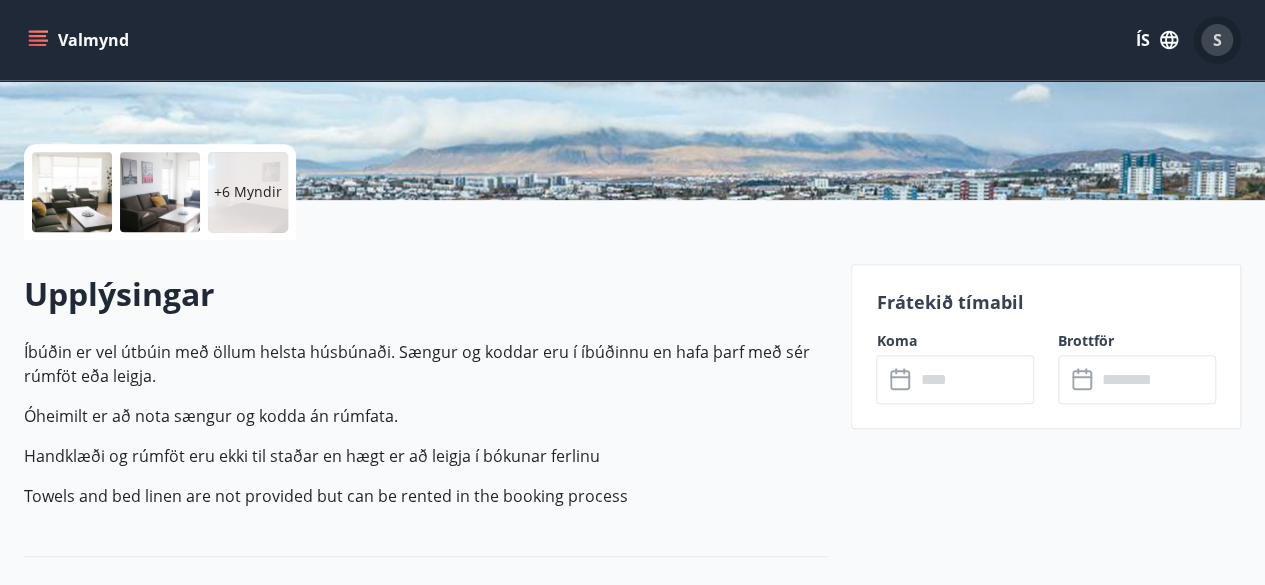 click on "S" at bounding box center (1217, 40) 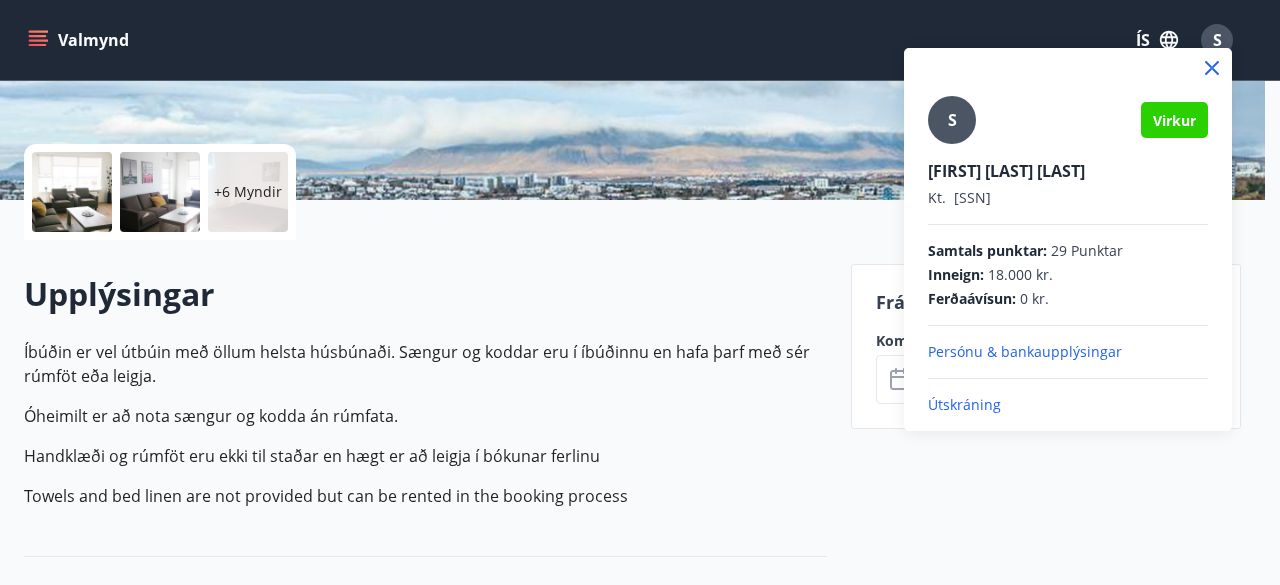 click on "Útskráning" at bounding box center (1068, 405) 